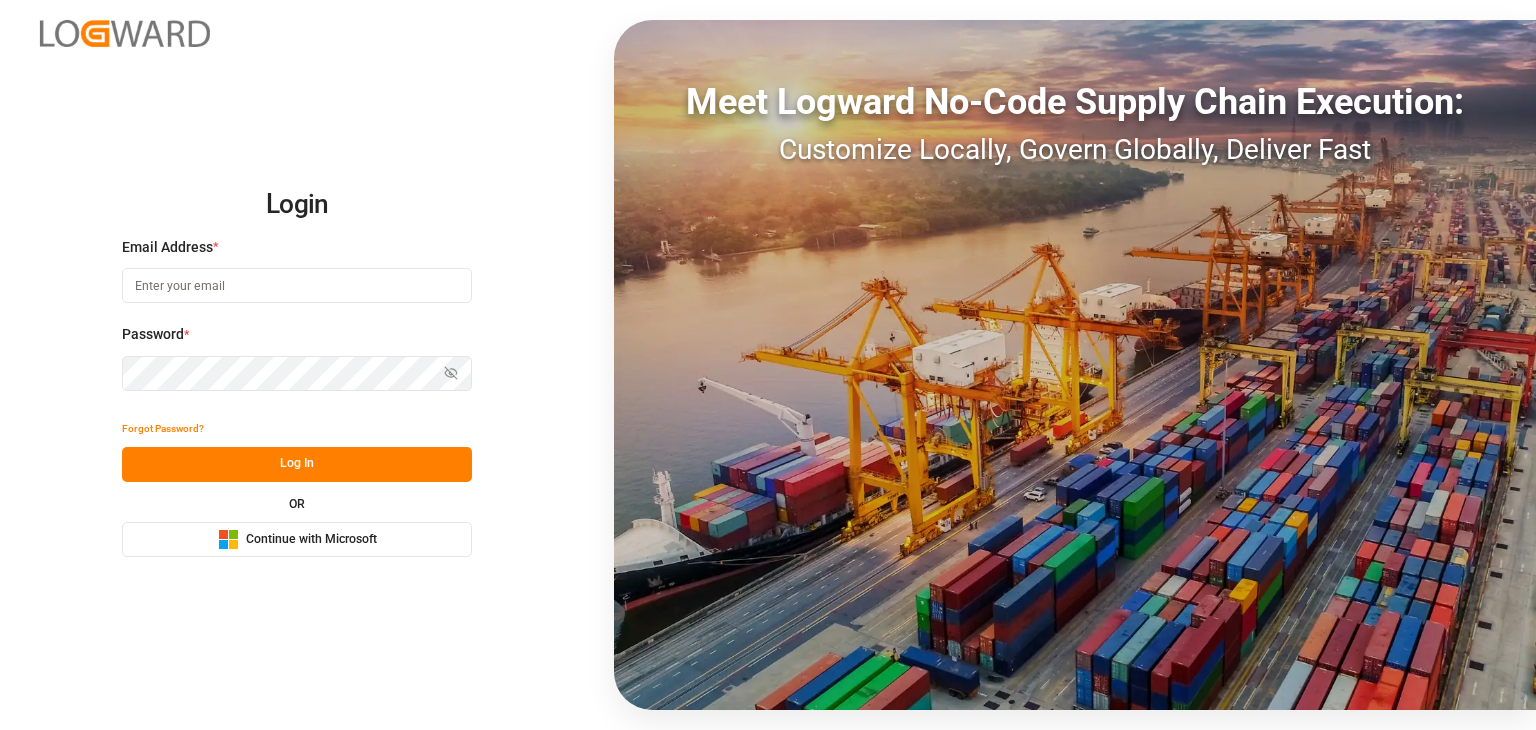 scroll, scrollTop: 0, scrollLeft: 0, axis: both 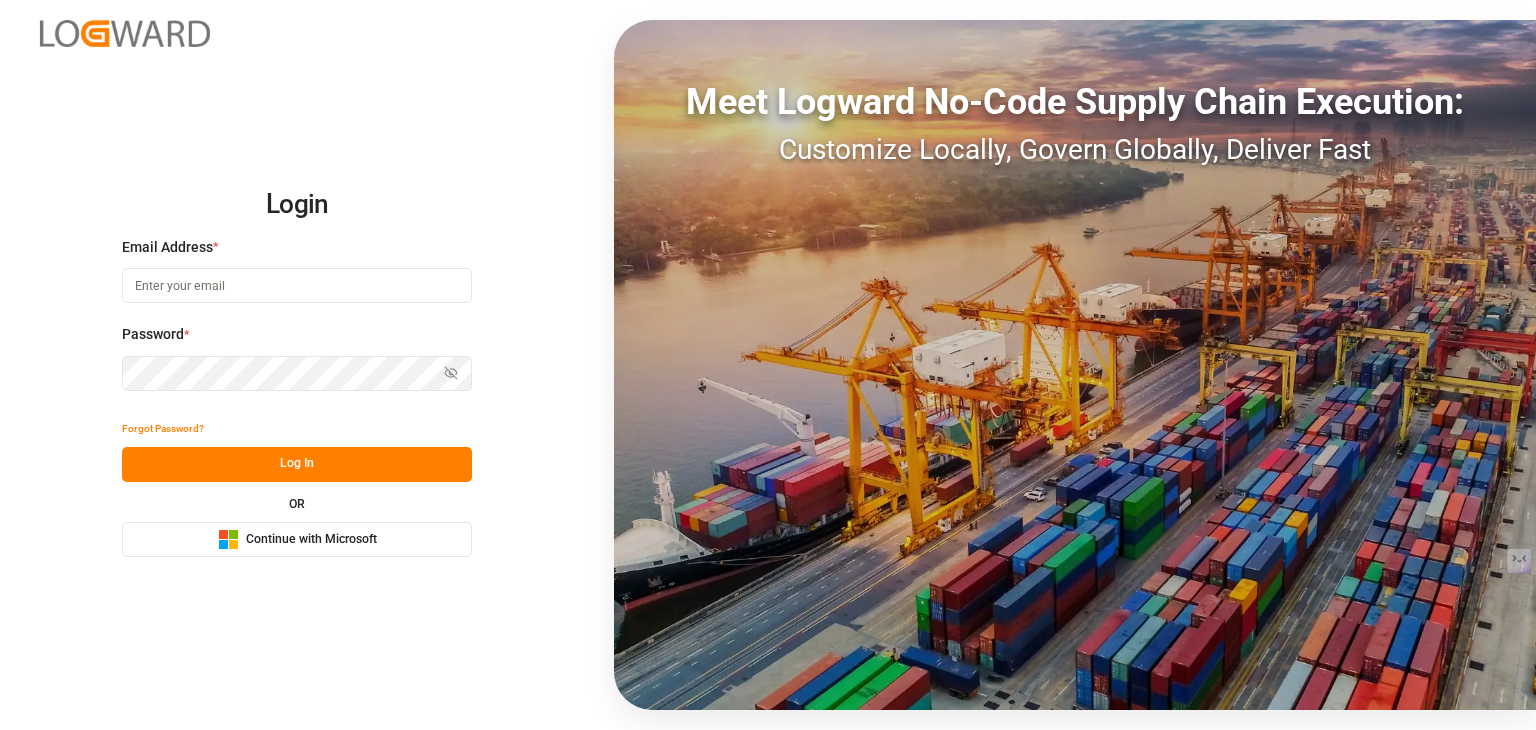 drag, startPoint x: 265, startPoint y: 283, endPoint x: 513, endPoint y: 201, distance: 261.2049 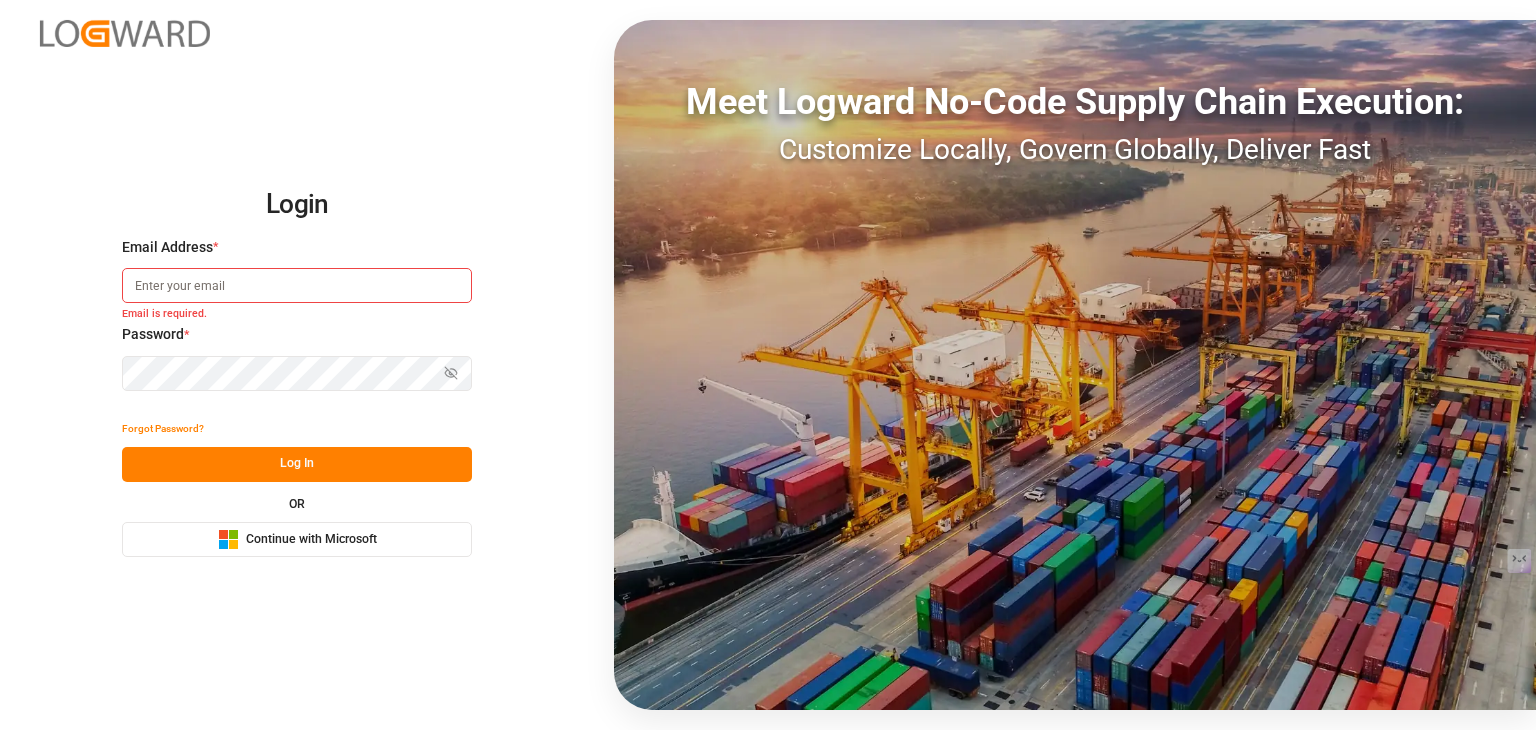 click at bounding box center [297, 285] 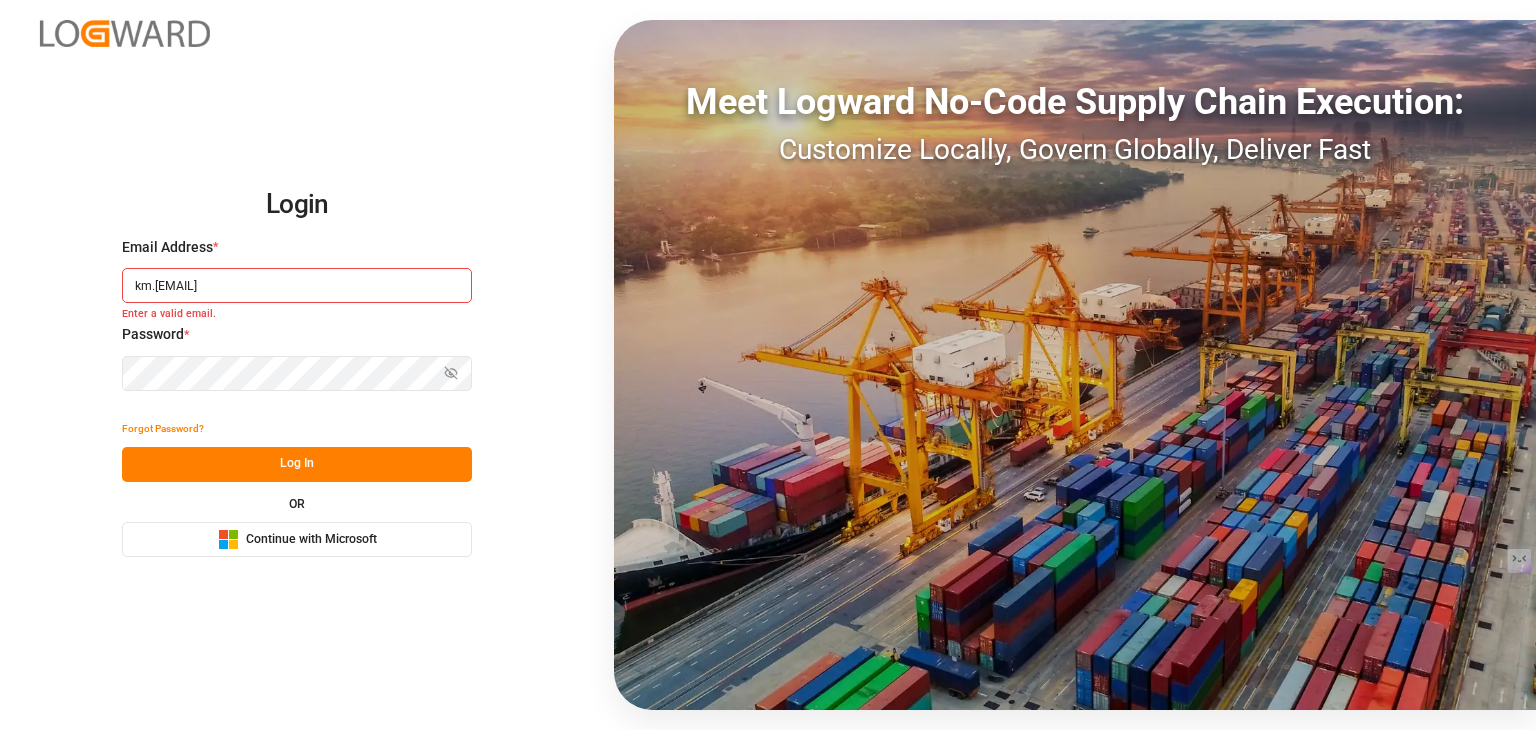 type on "km.vardhini@logward.com" 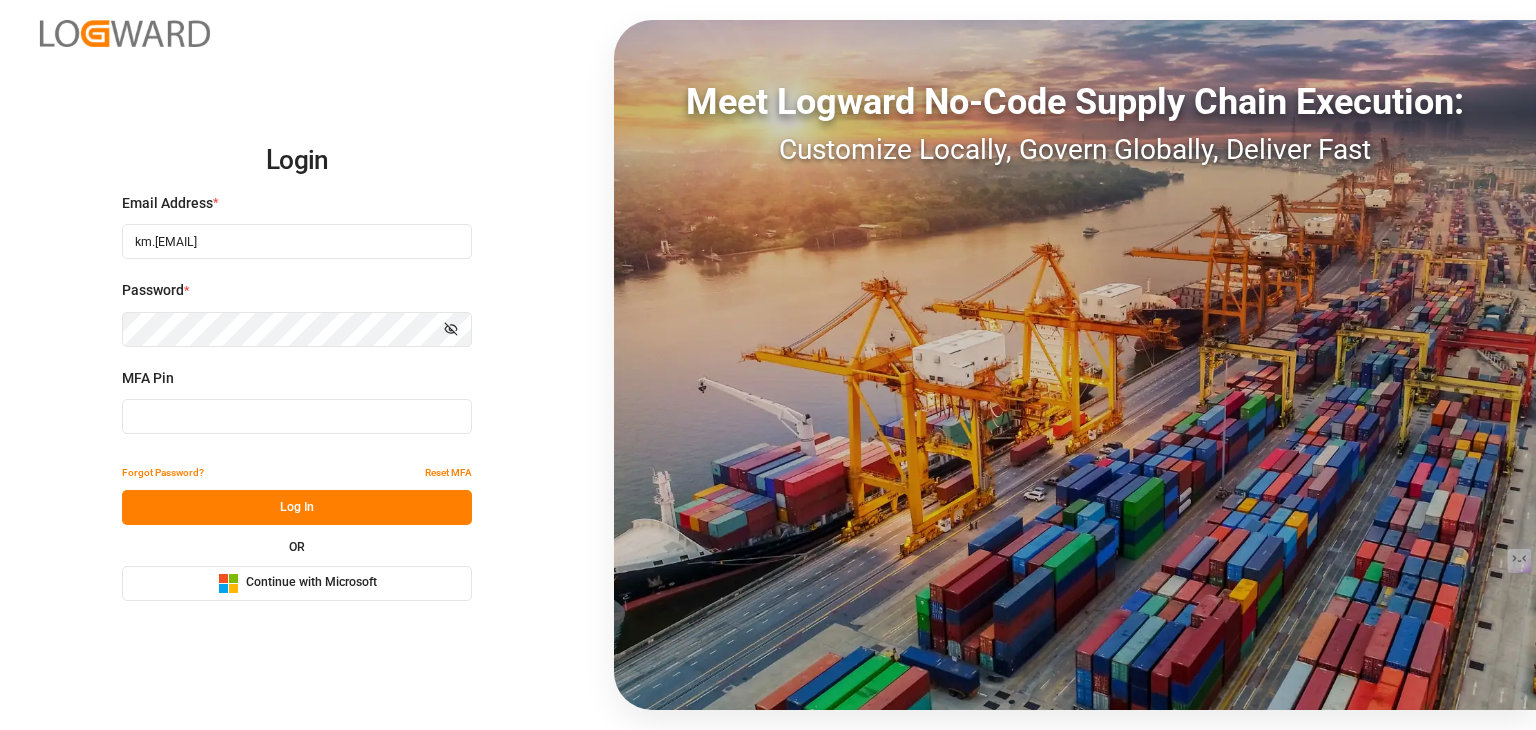 click at bounding box center [297, 241] 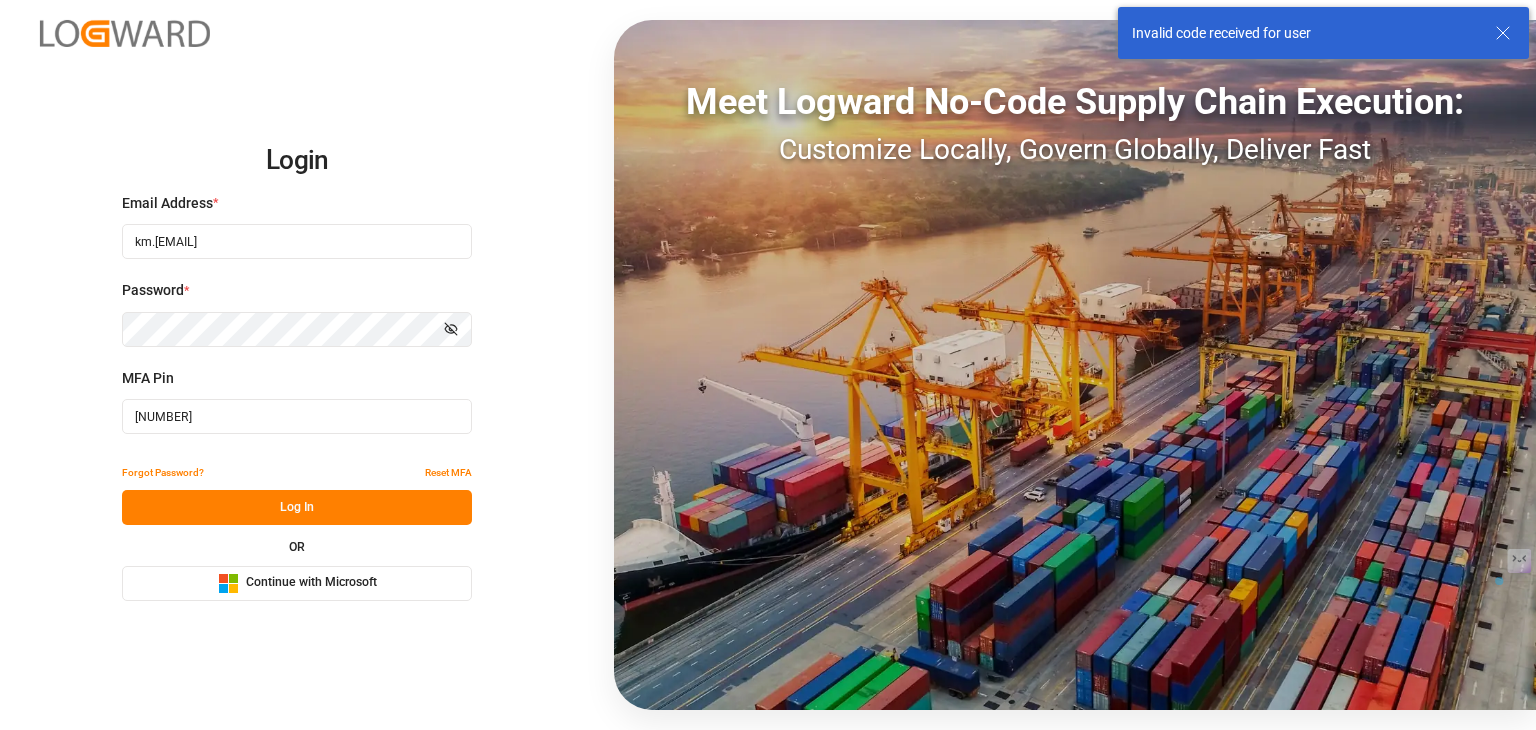 drag, startPoint x: 300, startPoint y: 408, endPoint x: 0, endPoint y: 391, distance: 300.4813 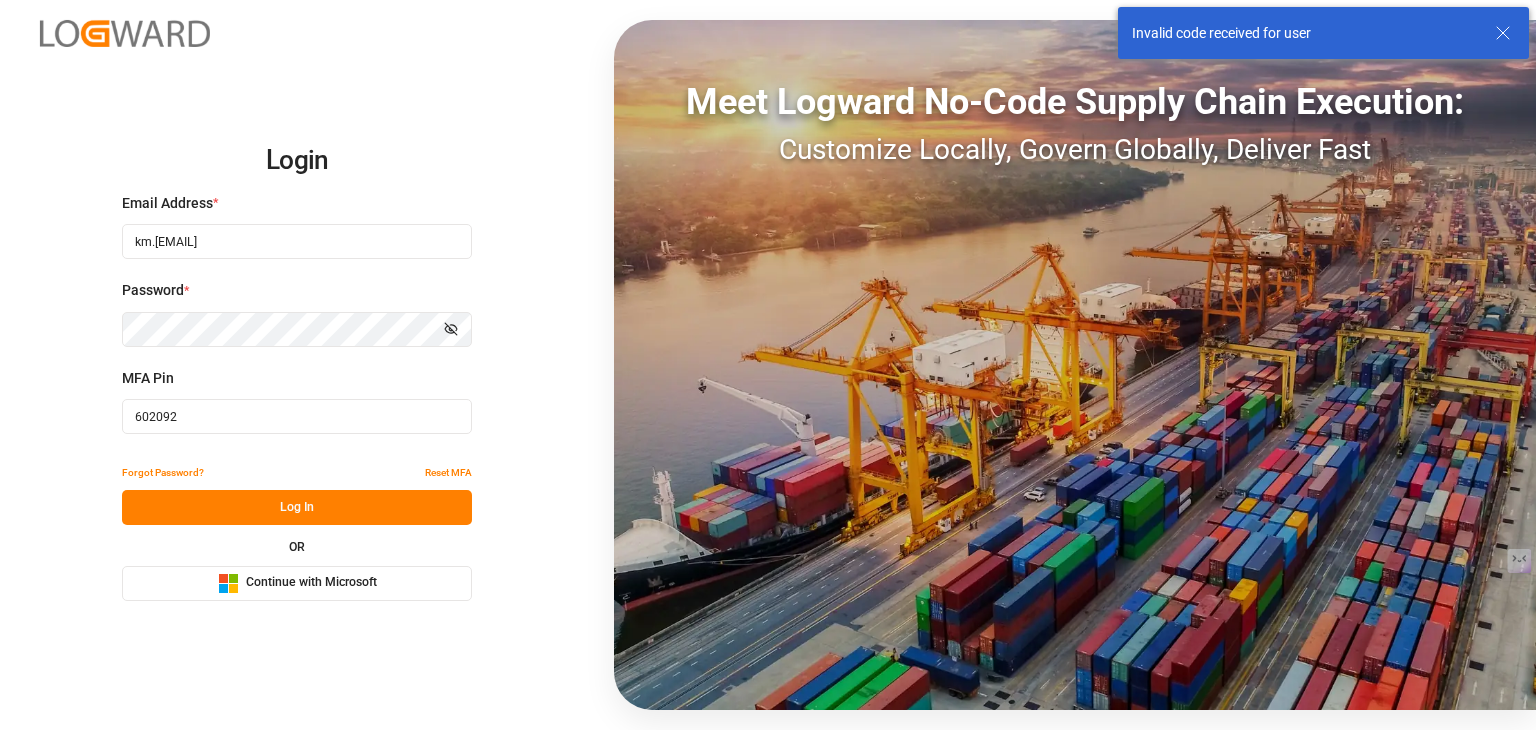 click on "Log In" at bounding box center [297, 507] 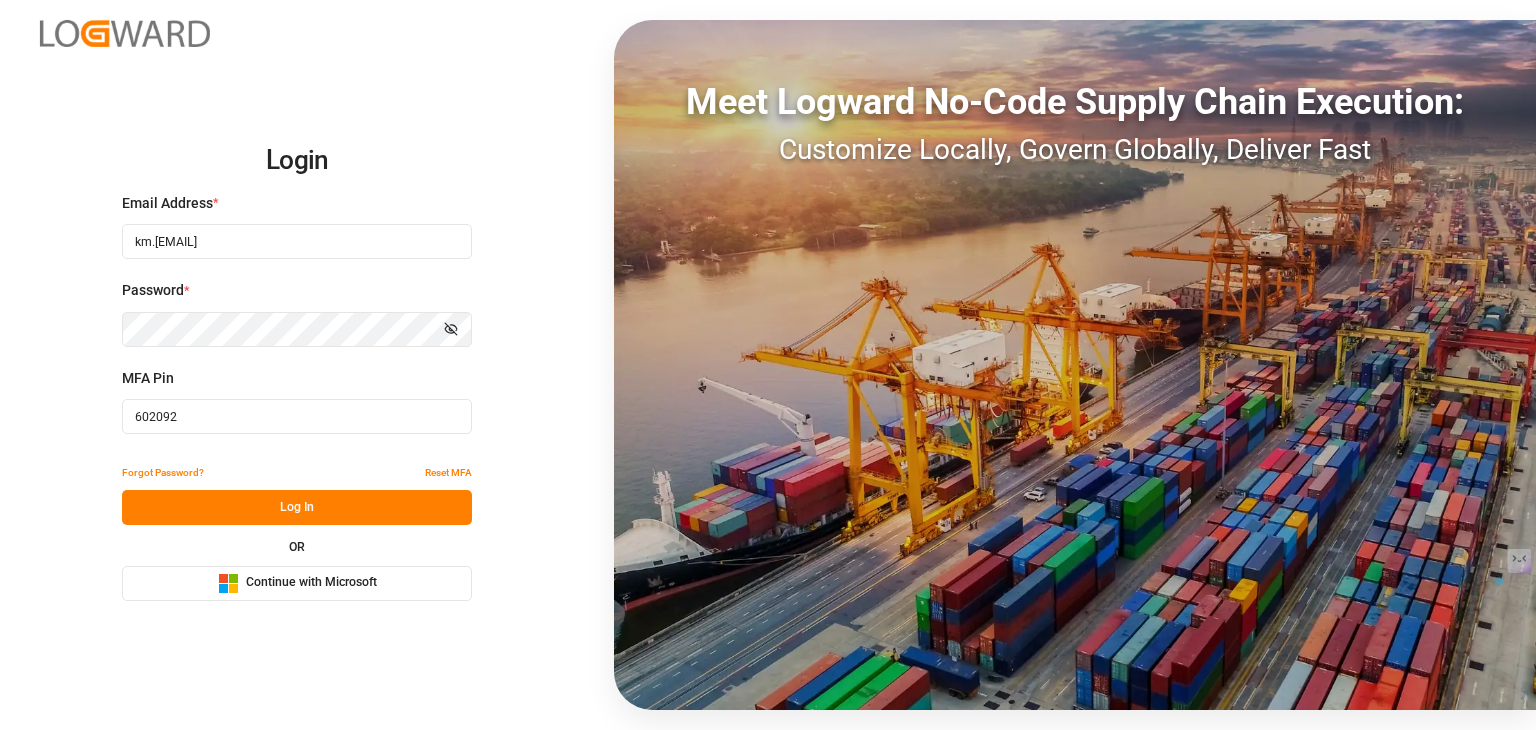 drag, startPoint x: 143, startPoint y: 424, endPoint x: 48, endPoint y: 428, distance: 95.084175 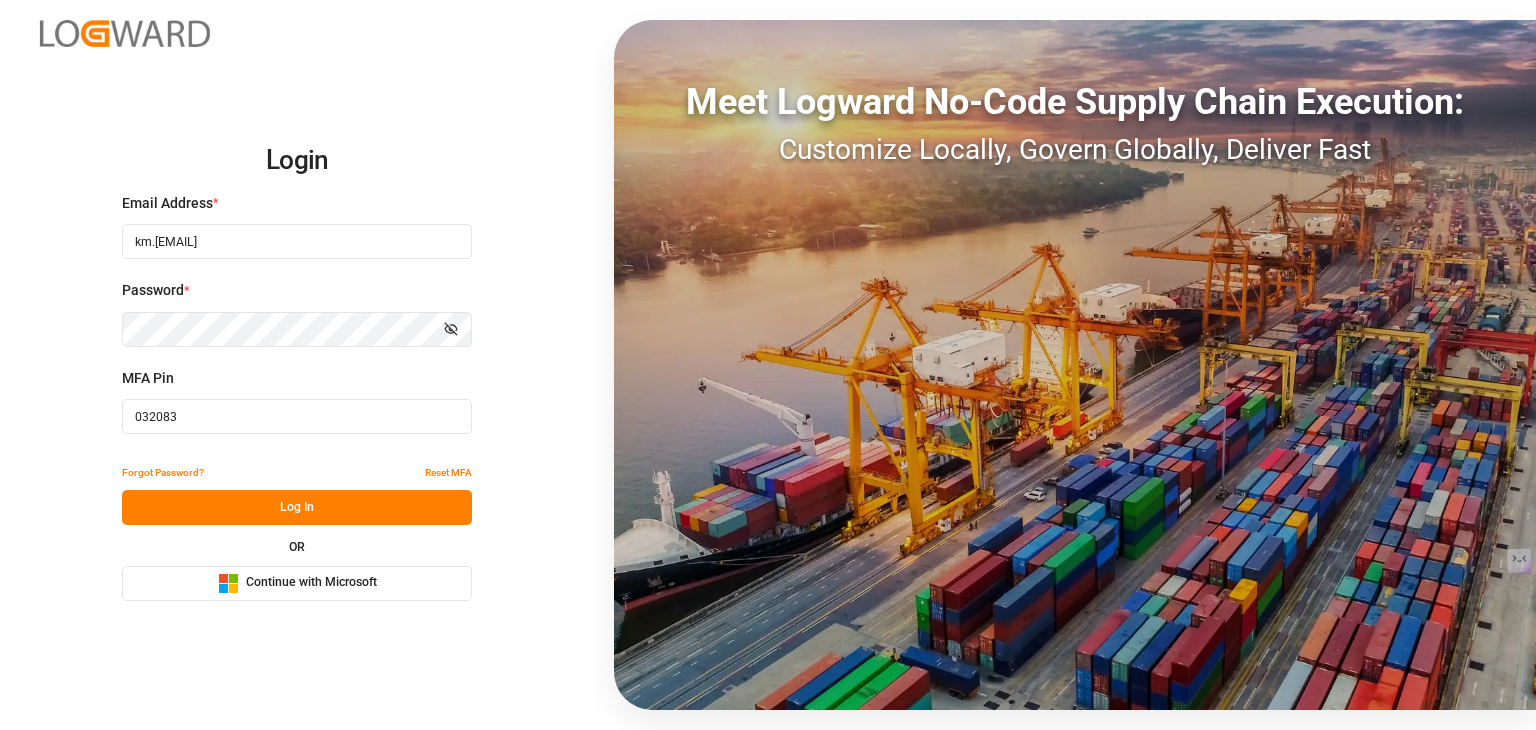 type on "032083" 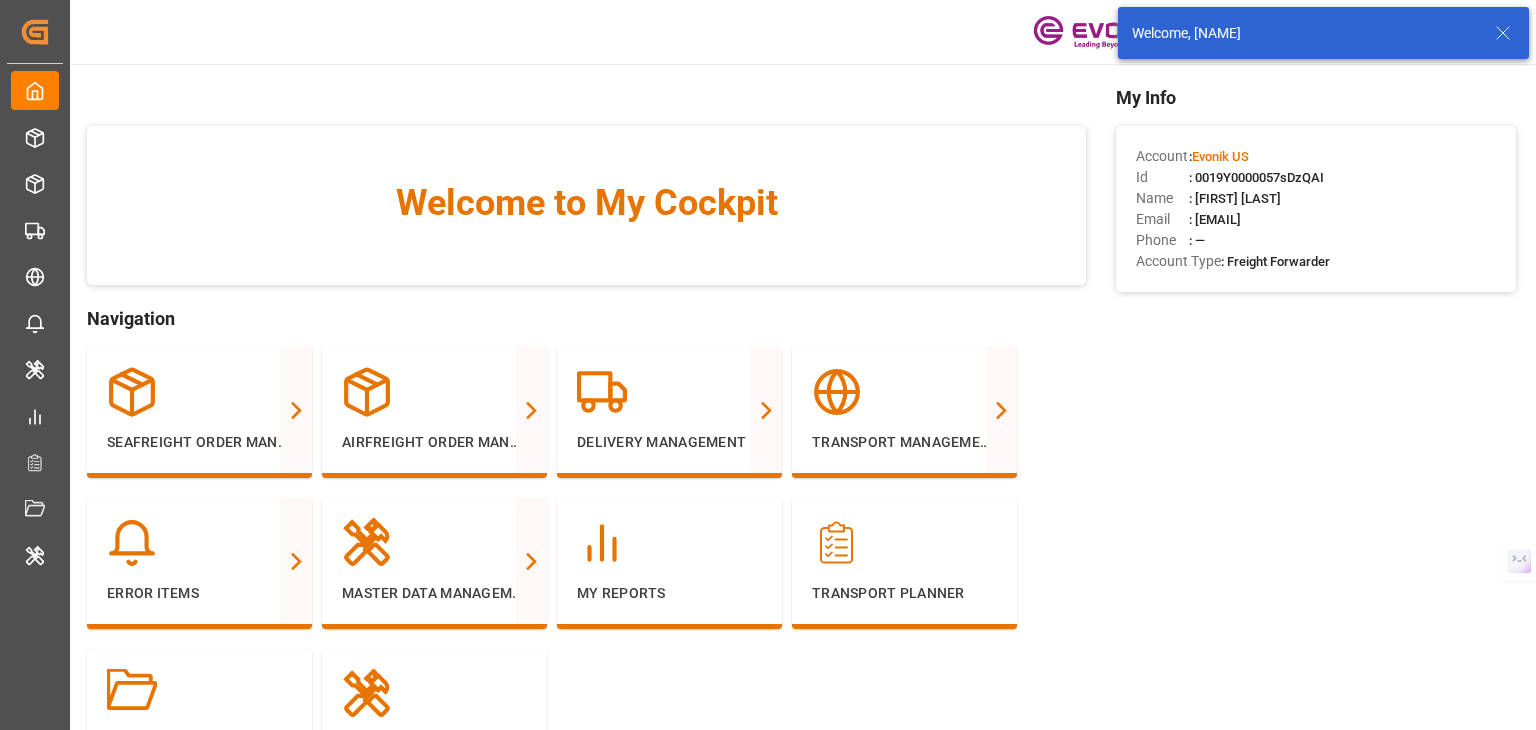click on "Welcome, Vardhini KM" at bounding box center [1311, 33] 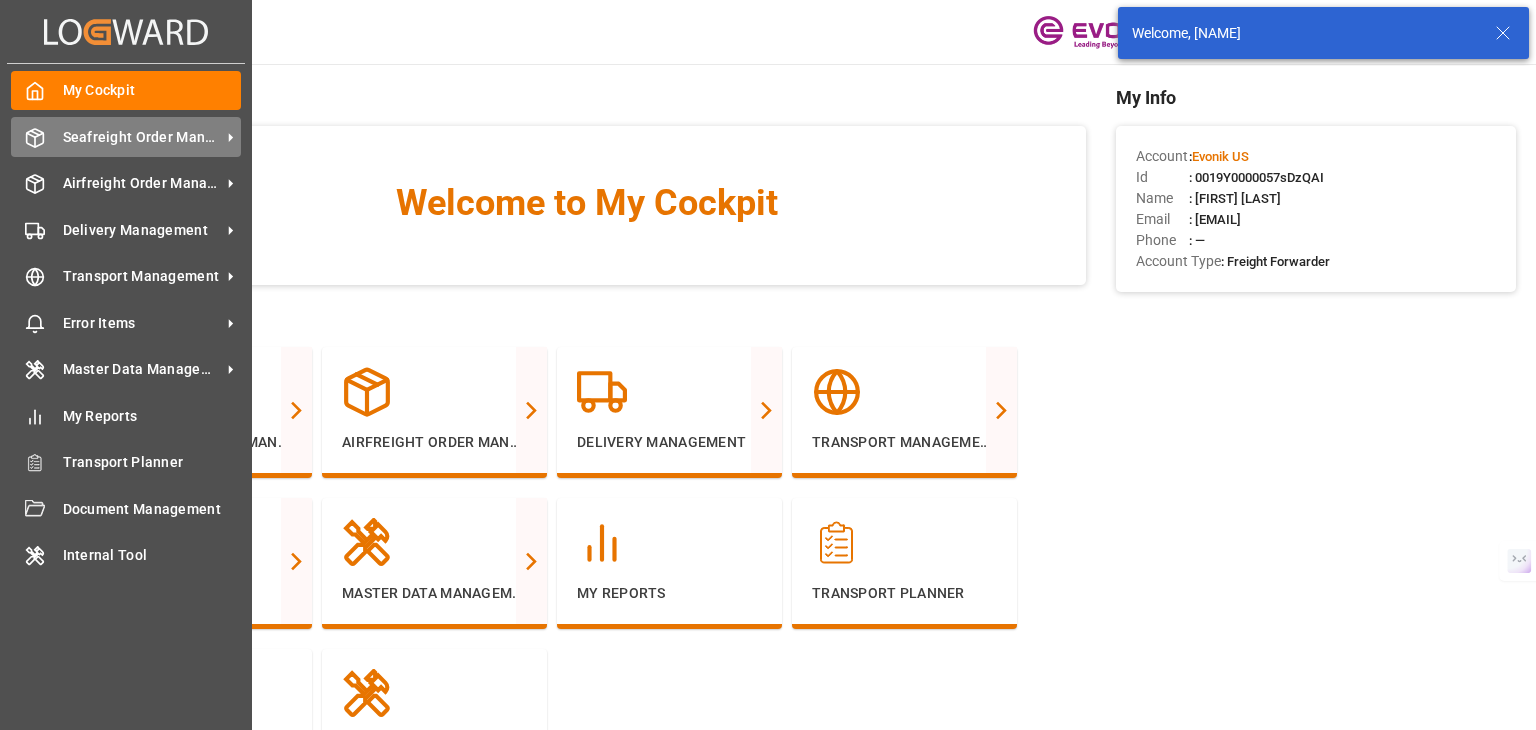 click on "Seafreight Order Management" at bounding box center (142, 137) 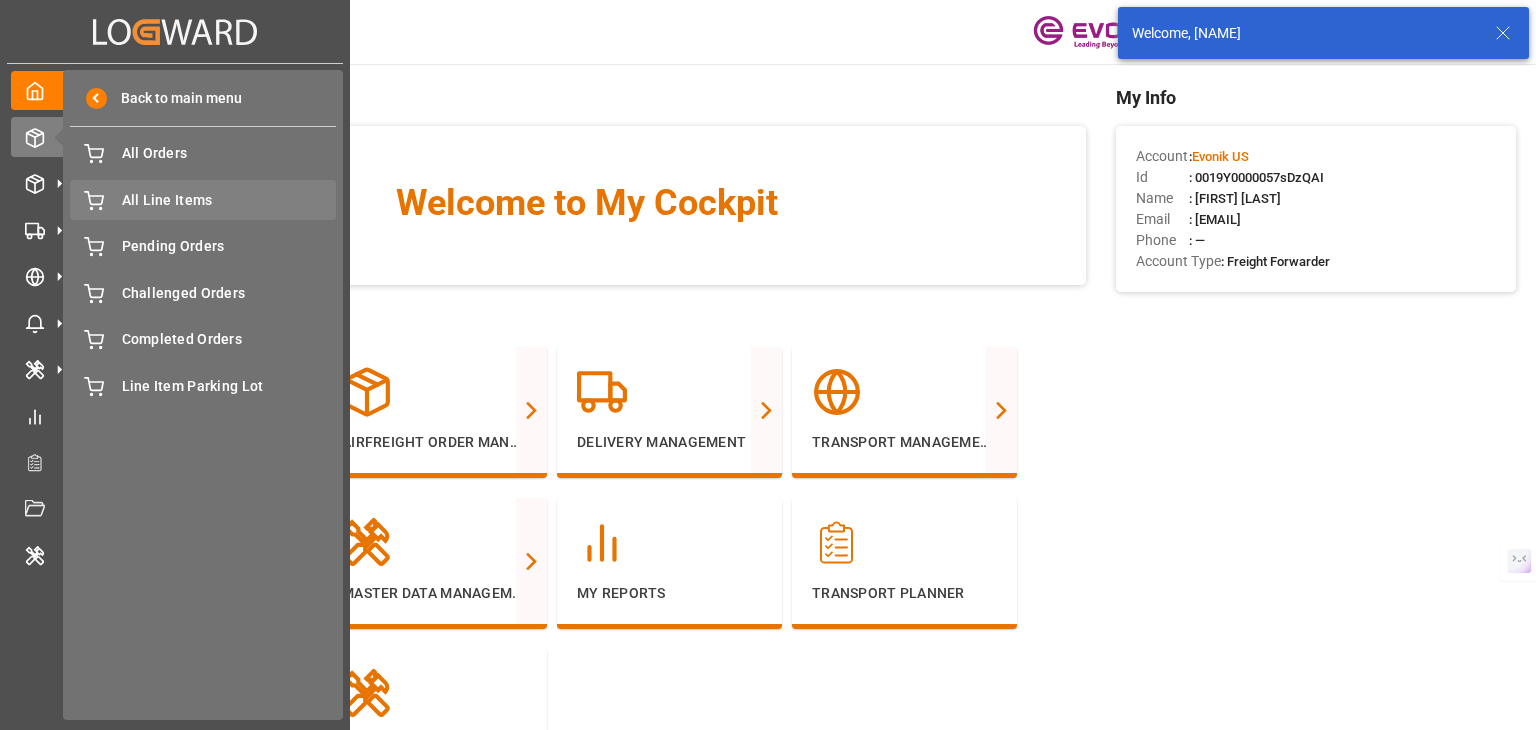 click on "All Line Items All Line Items" at bounding box center (203, 199) 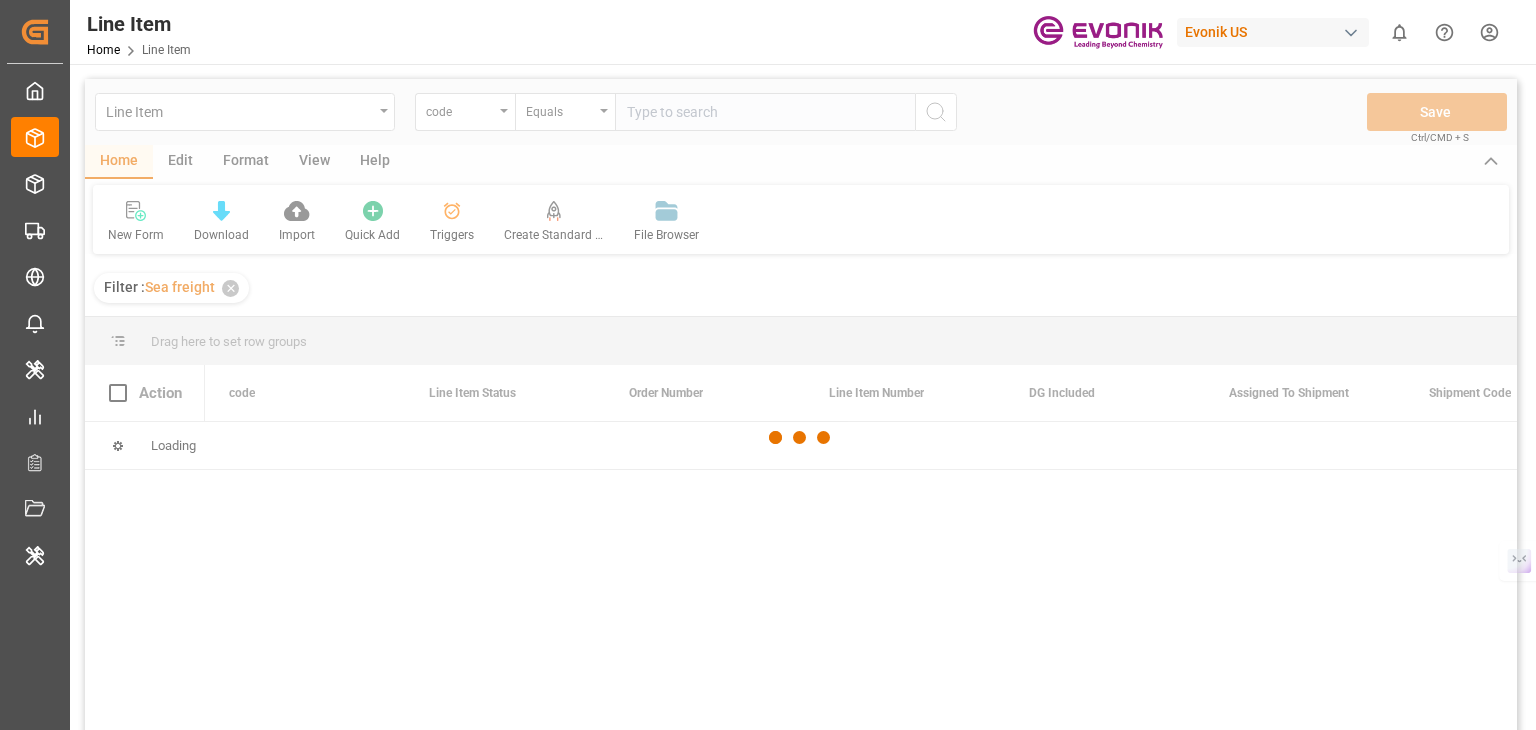 click at bounding box center [801, 438] 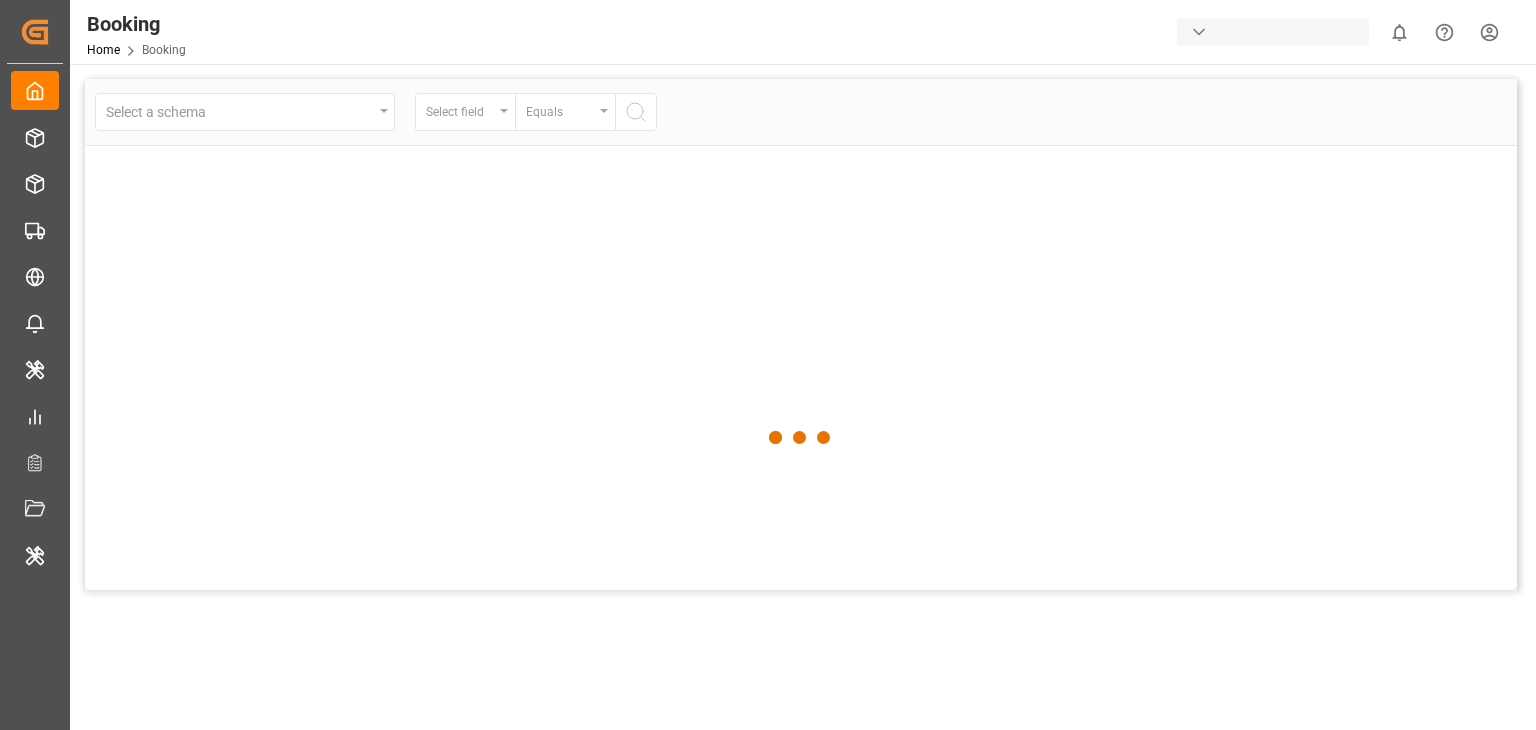 scroll, scrollTop: 0, scrollLeft: 0, axis: both 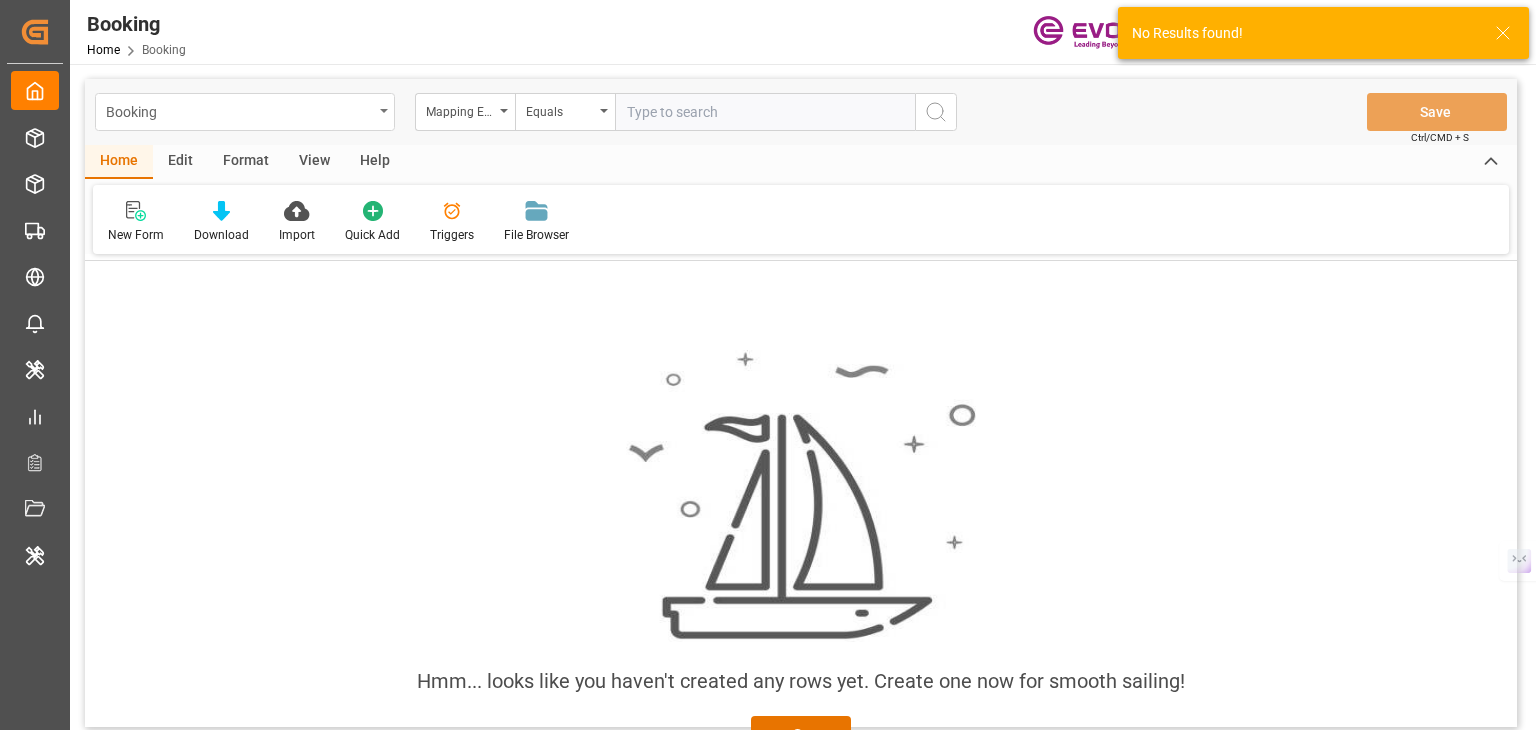 click on "Booking" at bounding box center [239, 110] 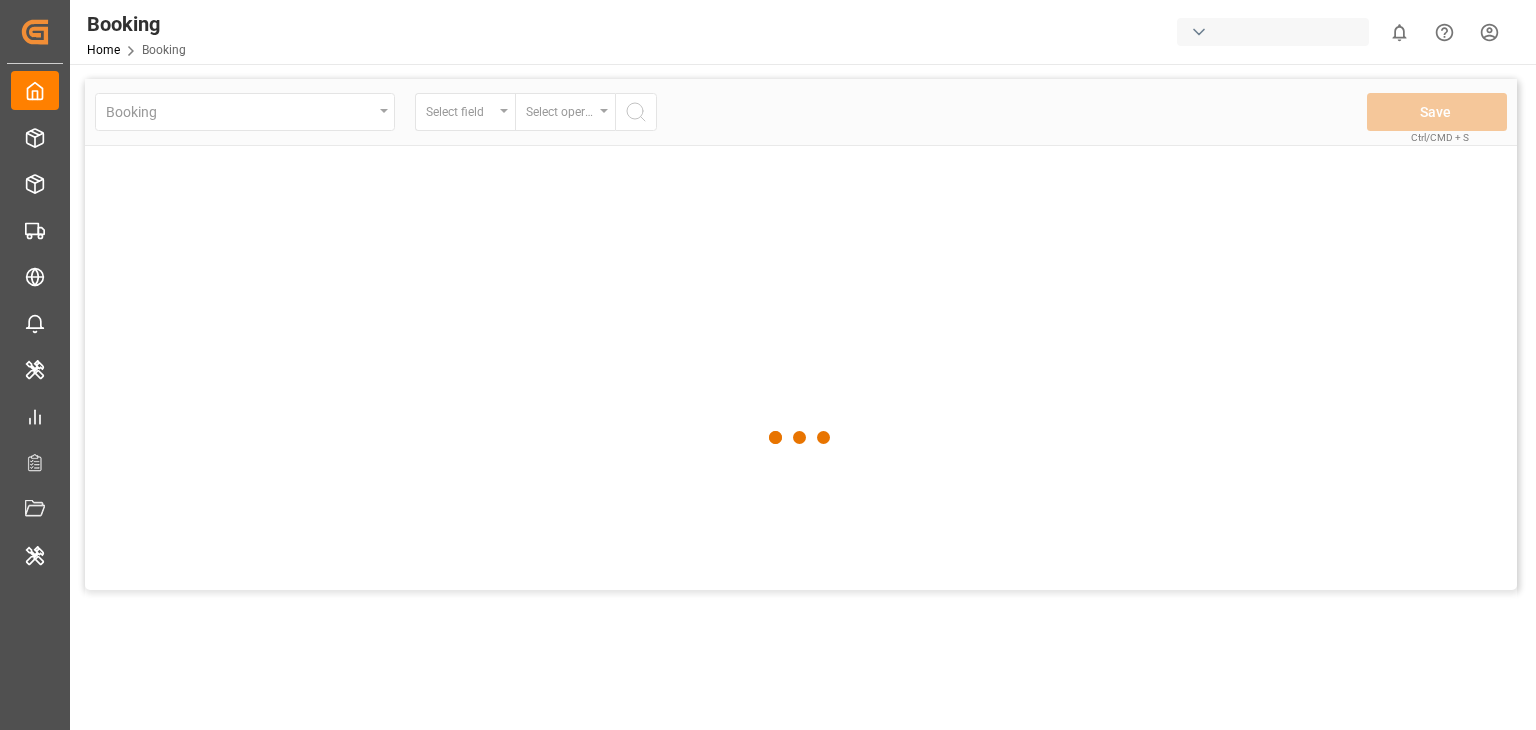 scroll, scrollTop: 0, scrollLeft: 0, axis: both 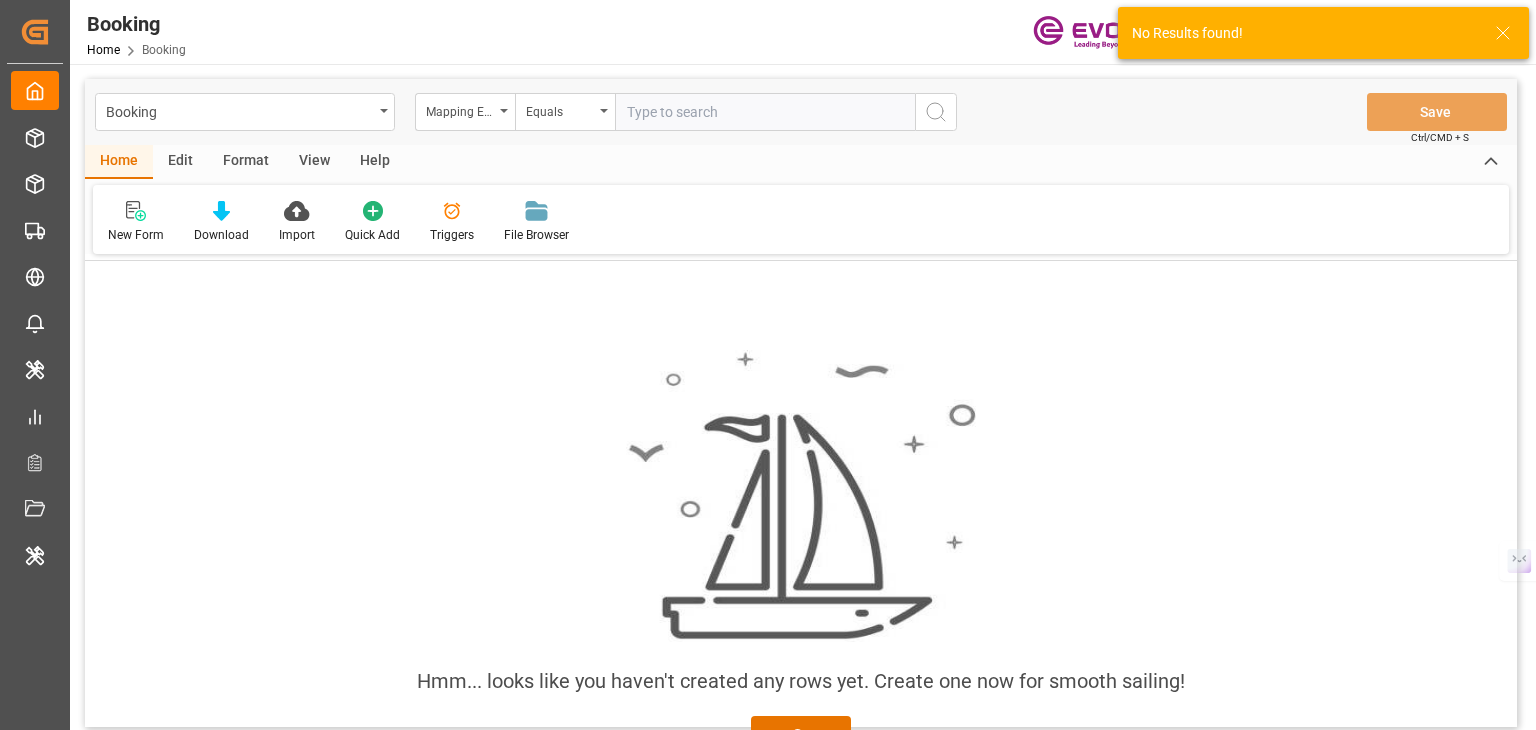 click at bounding box center (1503, 33) 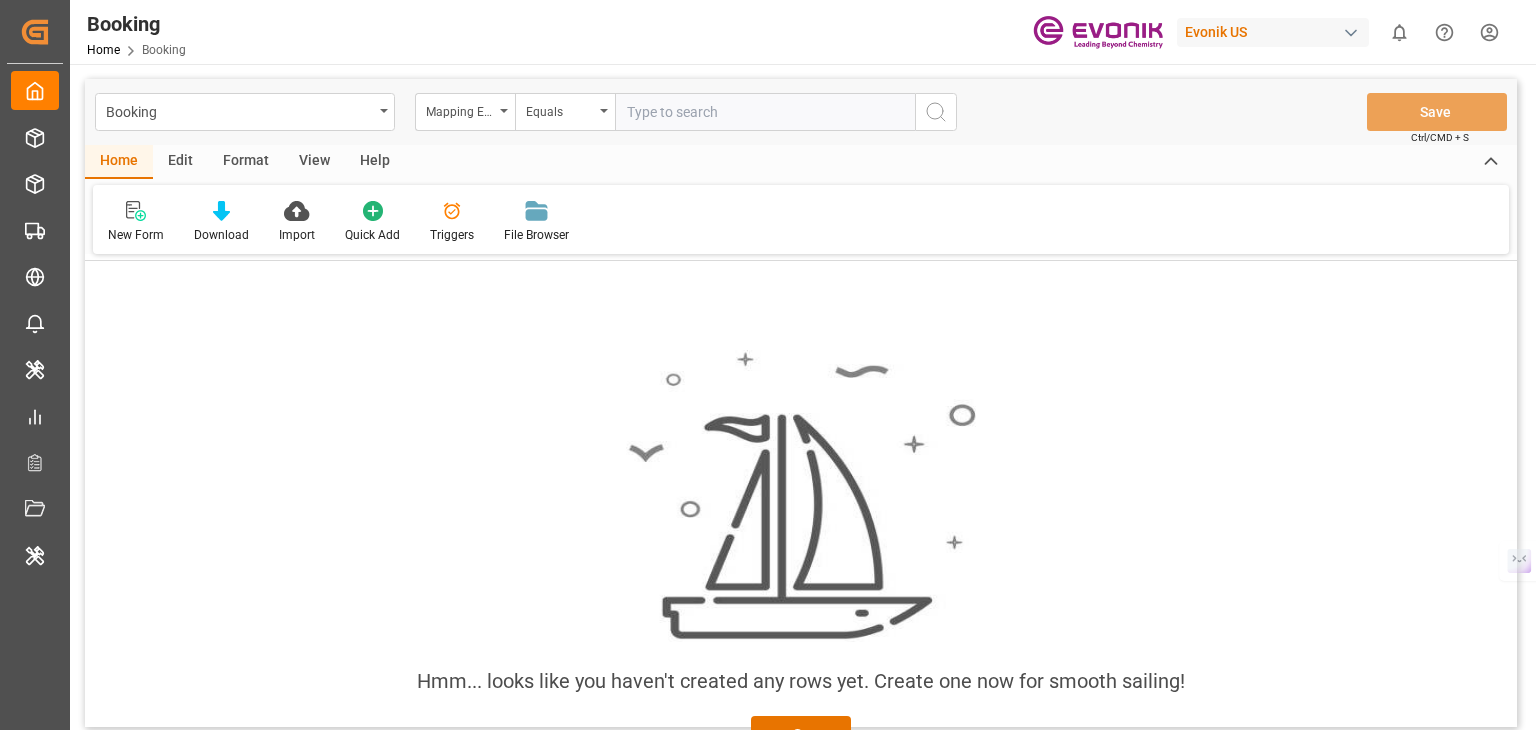 click on "Evonik US" at bounding box center [1273, 32] 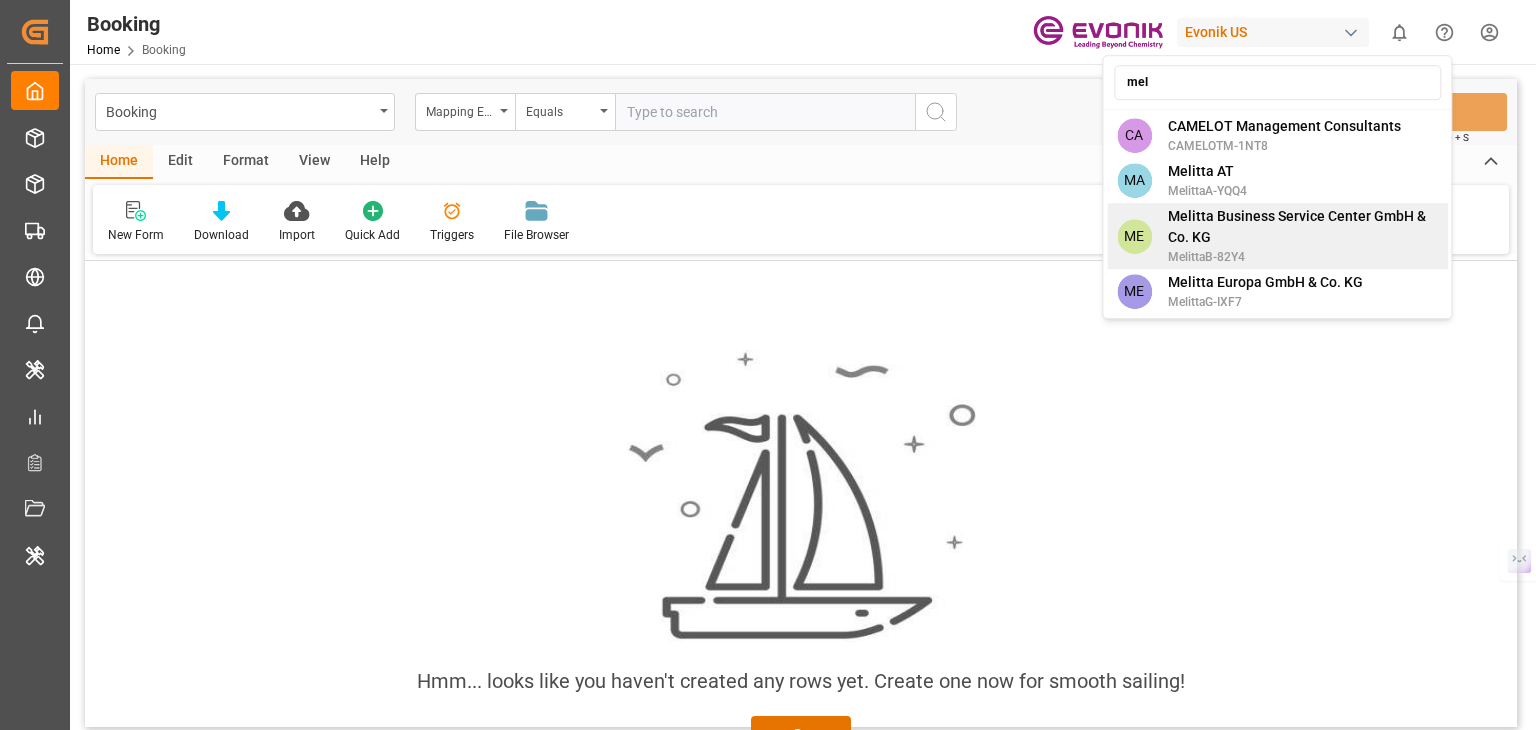 type on "mel" 